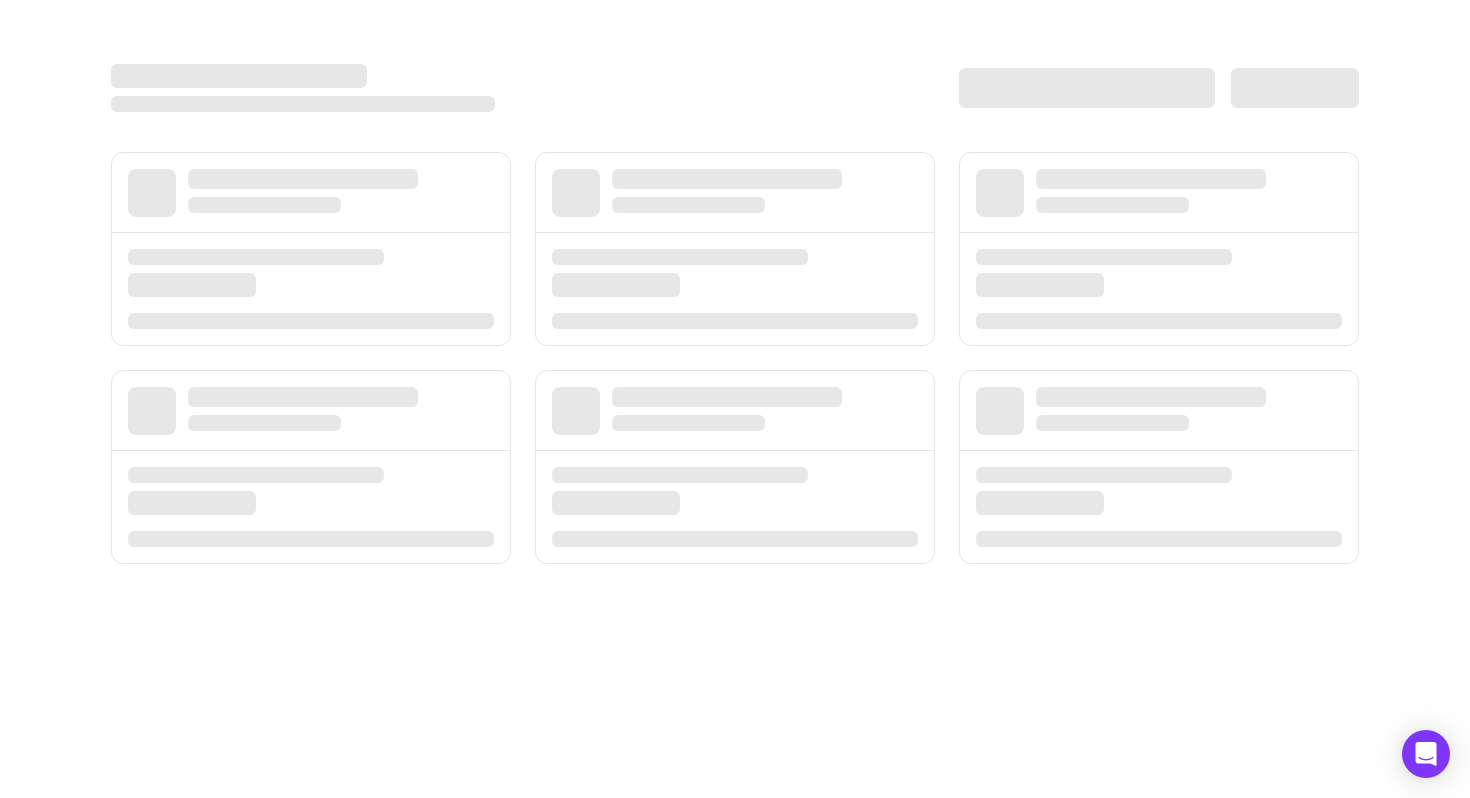 scroll, scrollTop: 0, scrollLeft: 0, axis: both 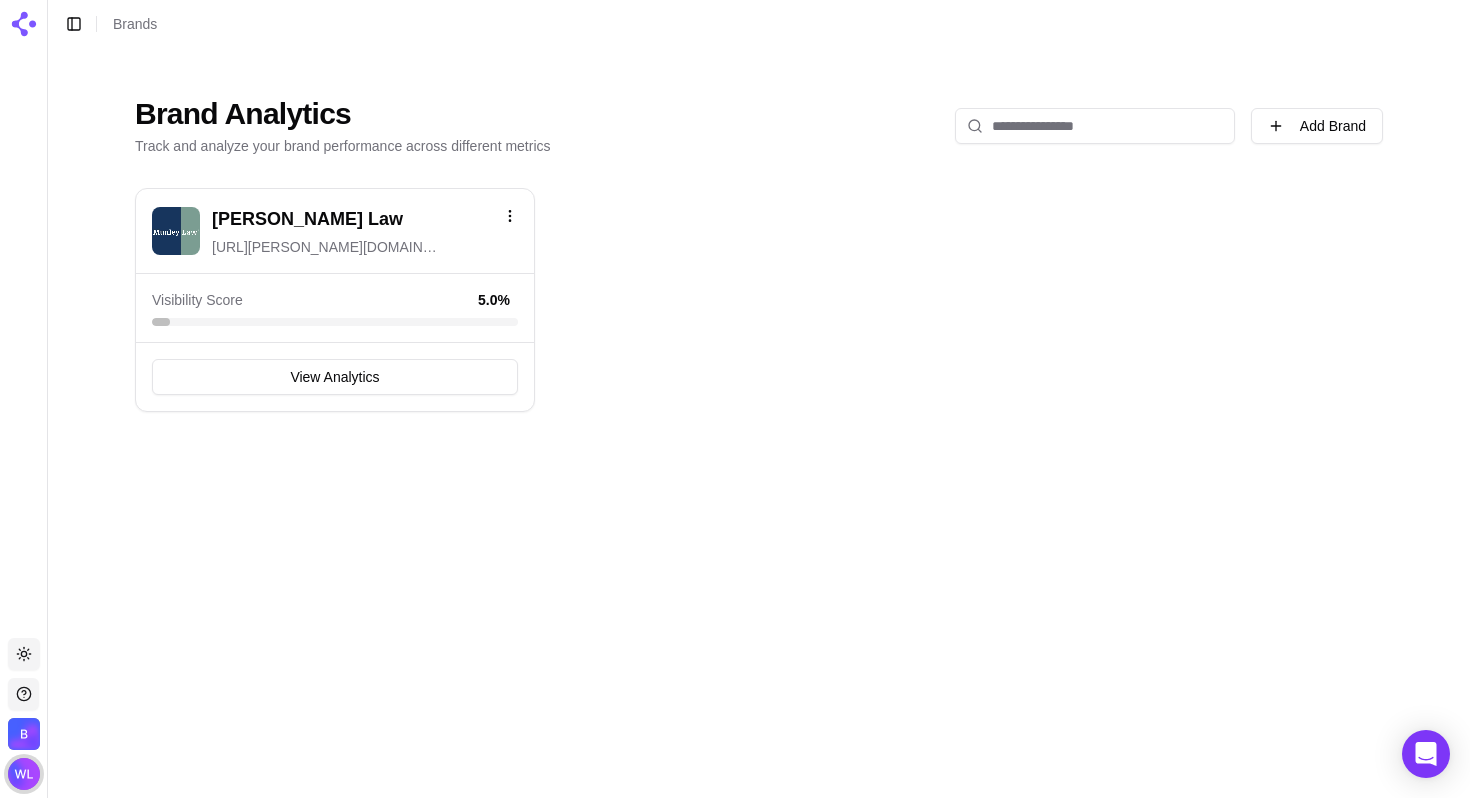 click at bounding box center [24, 774] 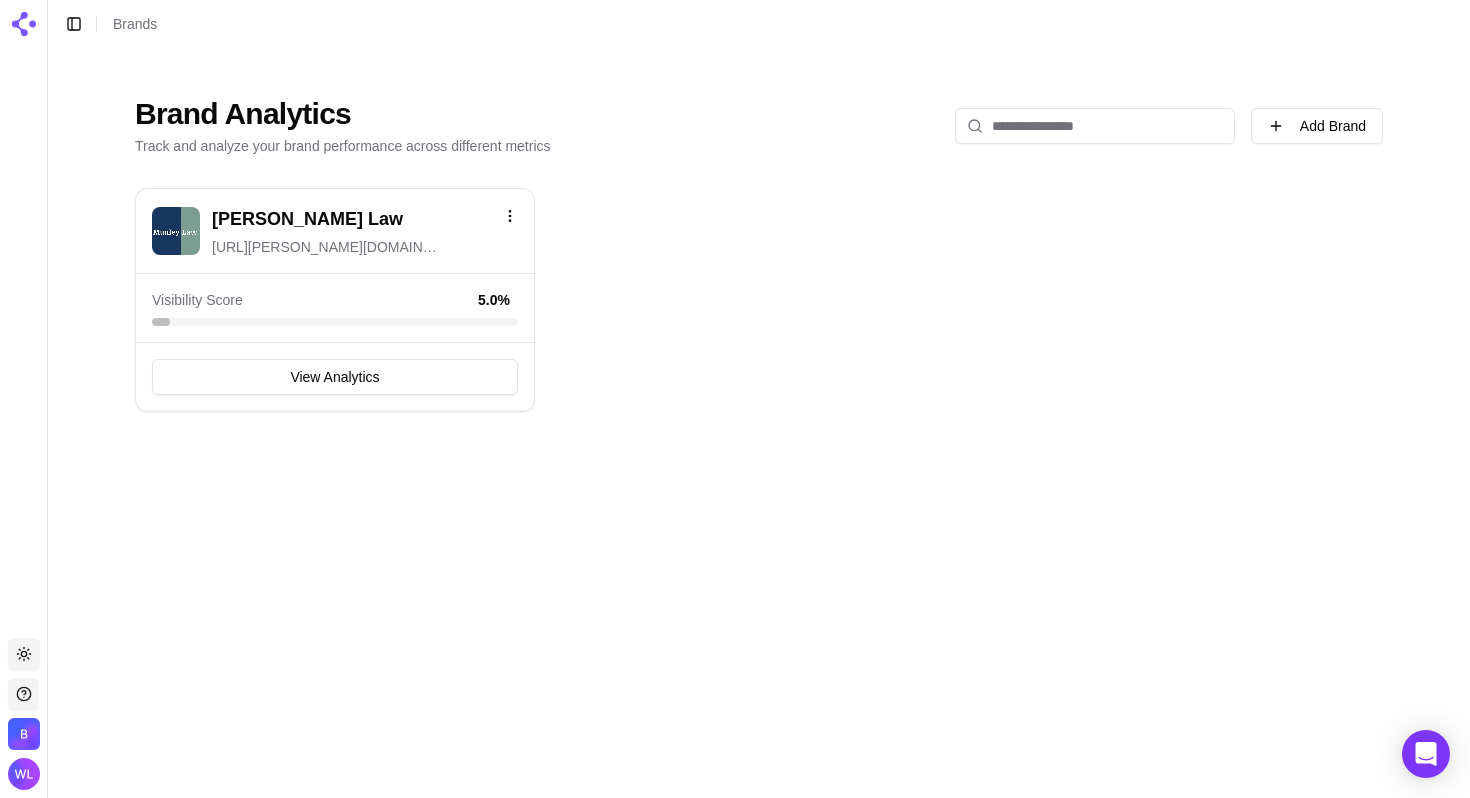 click on "Brand Analytics Track and analyze your brand performance across different metrics Add Brand Munley Law https://munley.com Visibility Score 5.0 % View Analytics Edit Delete" at bounding box center [759, 423] 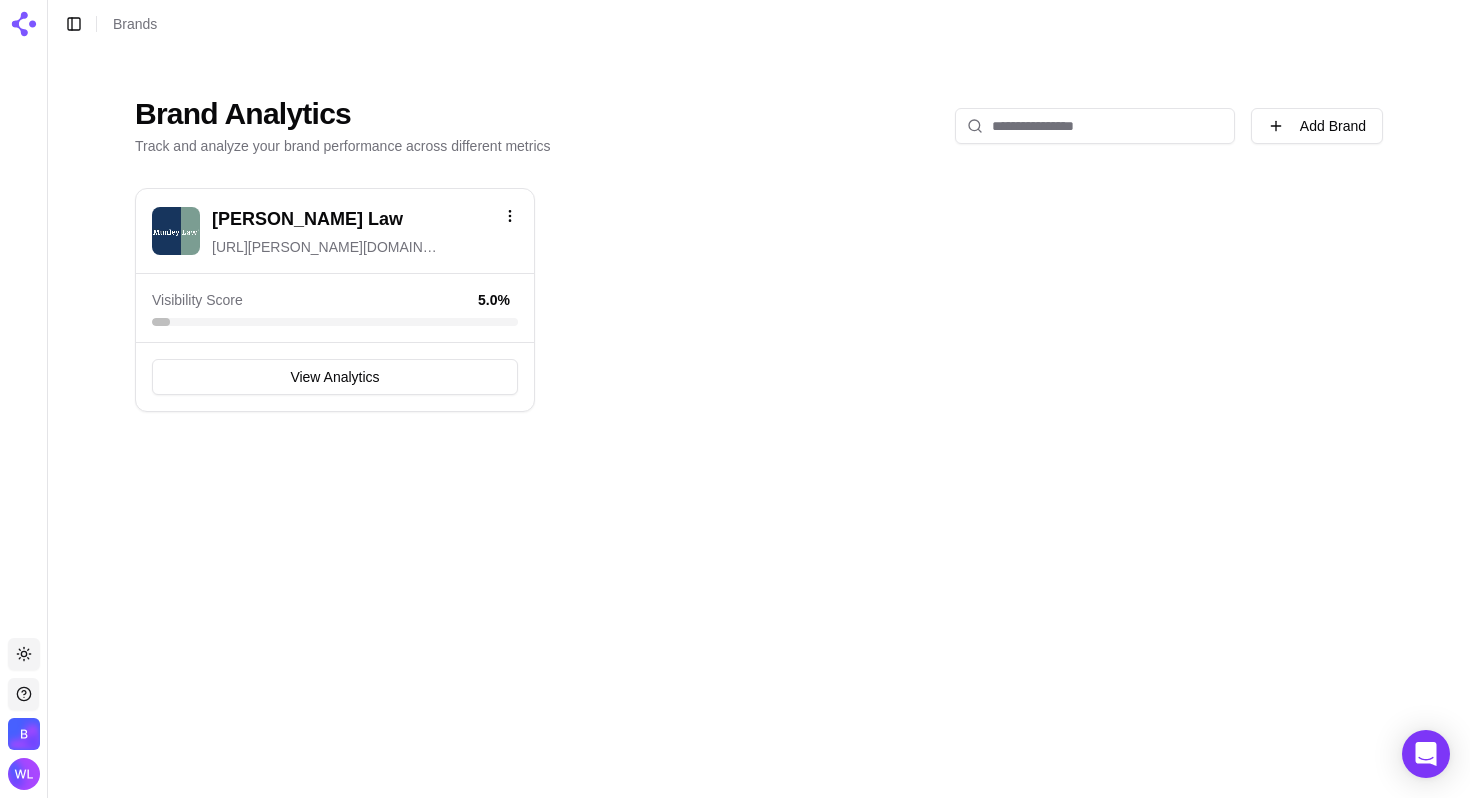 click at bounding box center [24, 734] 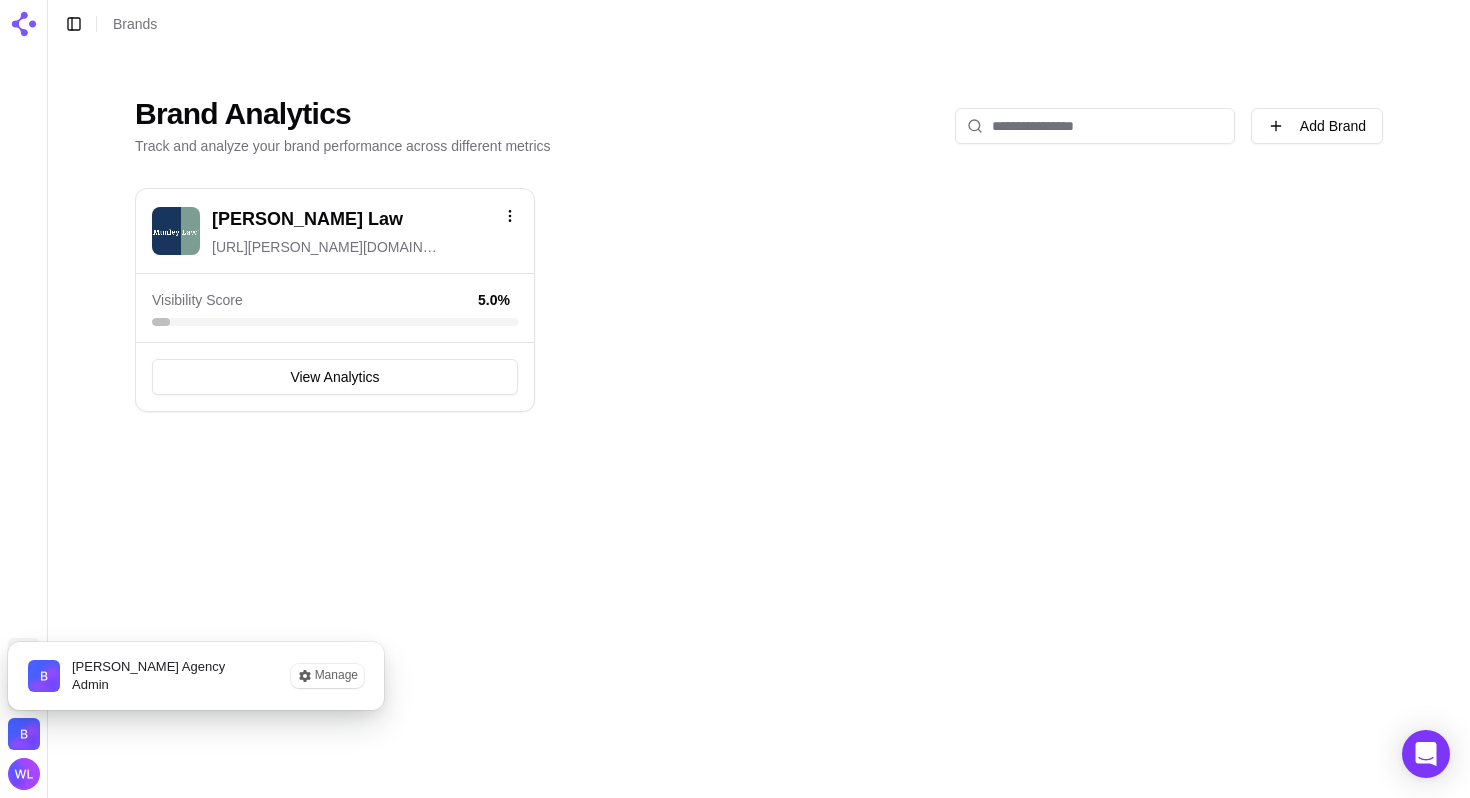 click at bounding box center (24, 24) 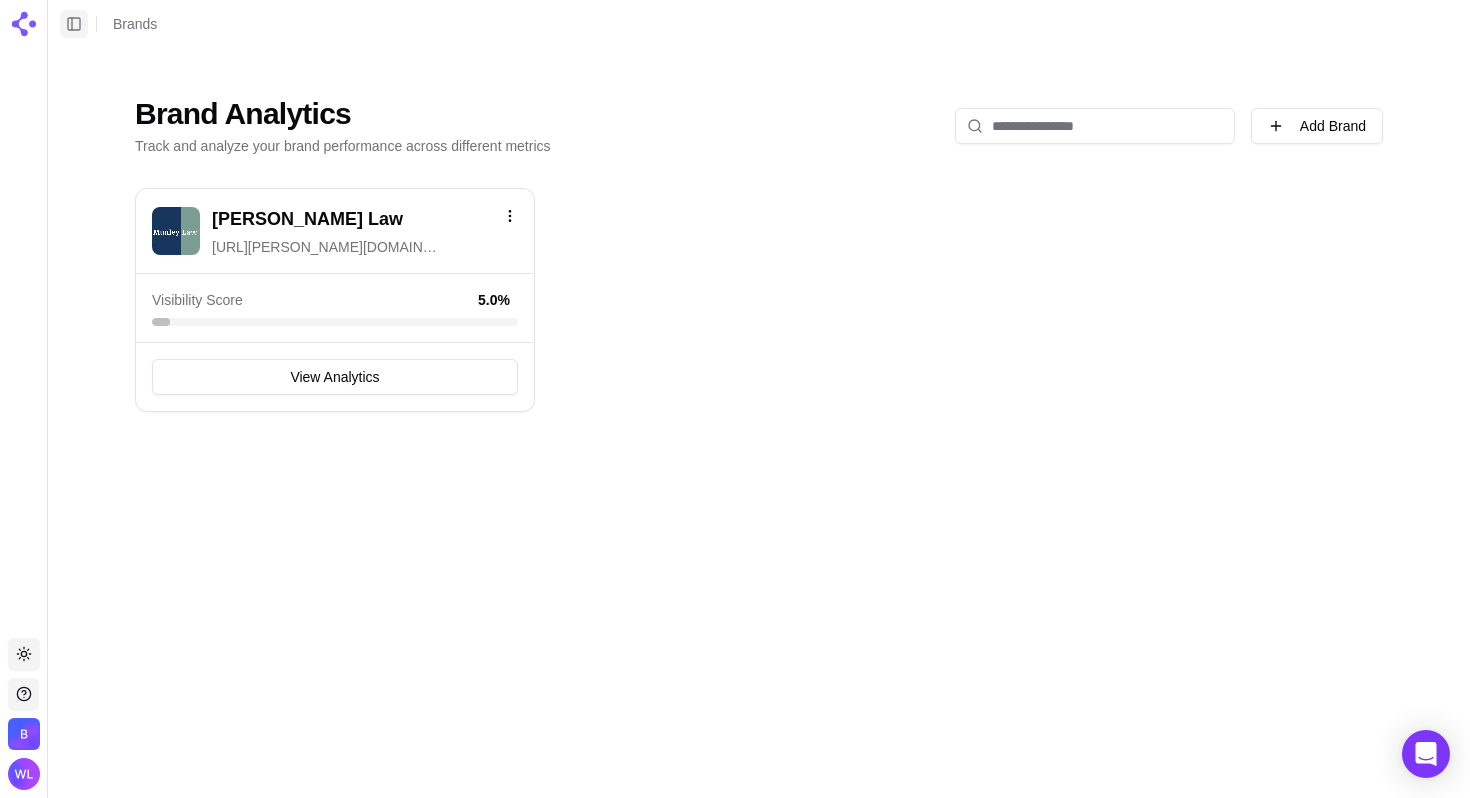 click on "Toggle Sidebar" at bounding box center (74, 24) 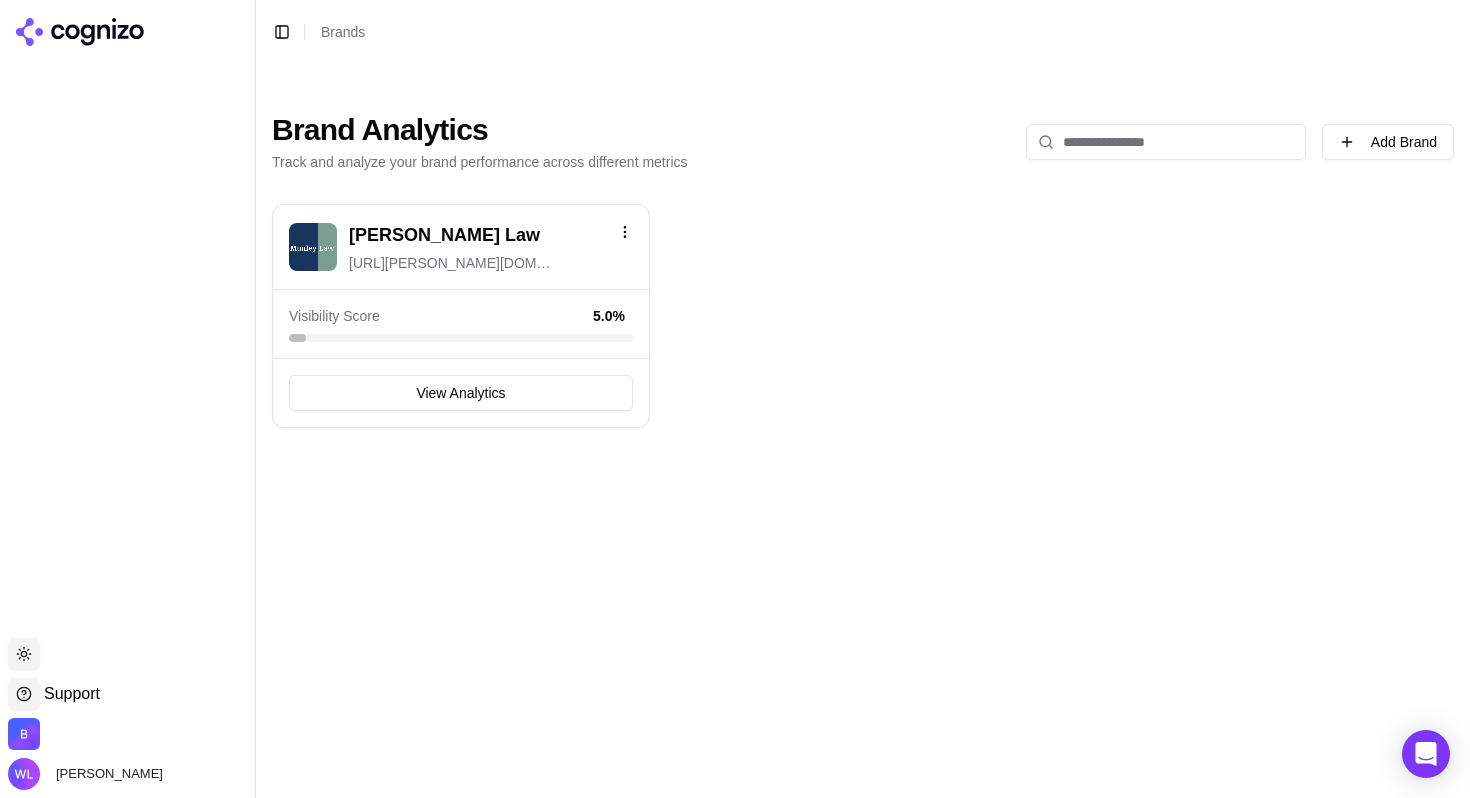 click at bounding box center [24, 734] 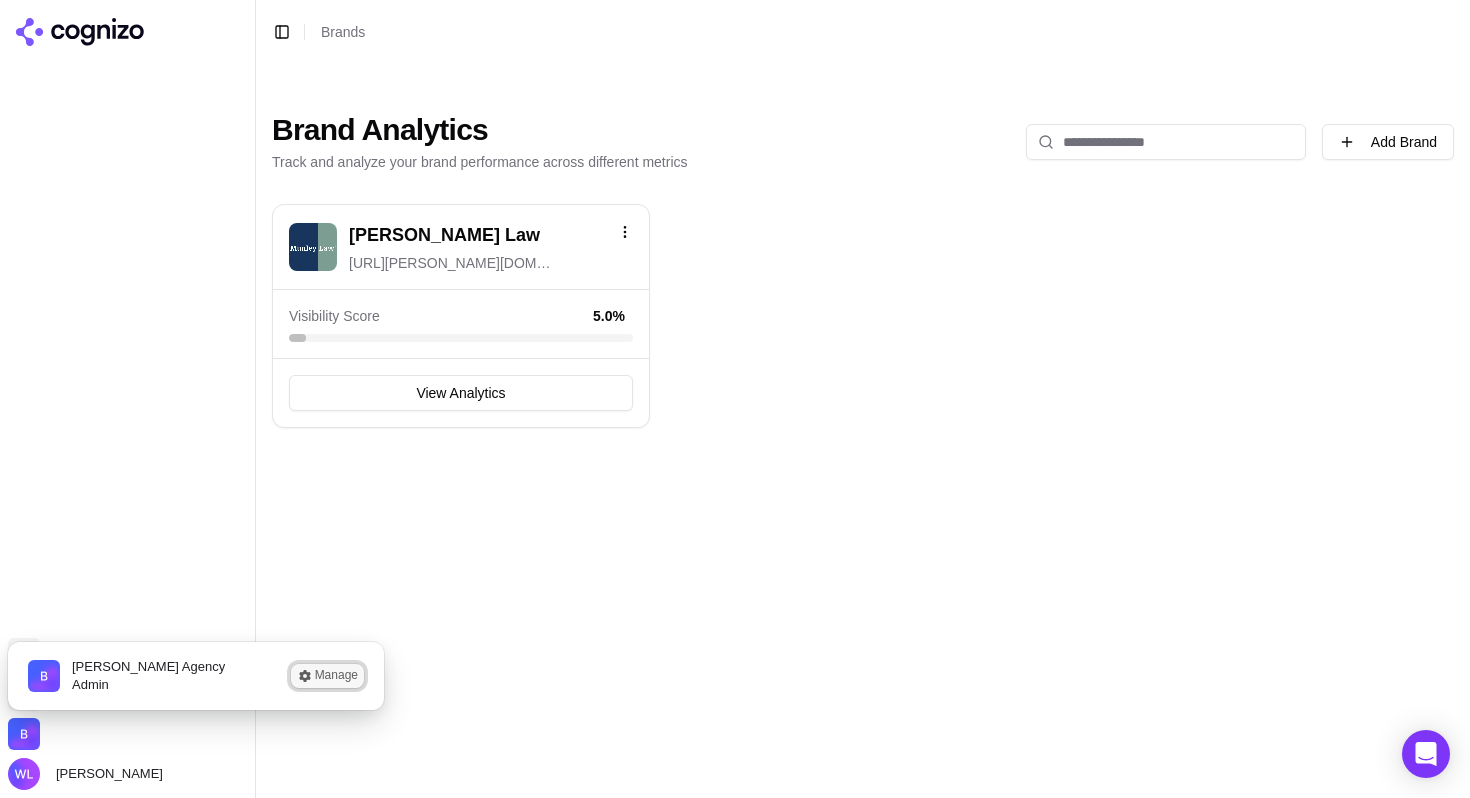 click on "Manage" at bounding box center [327, 676] 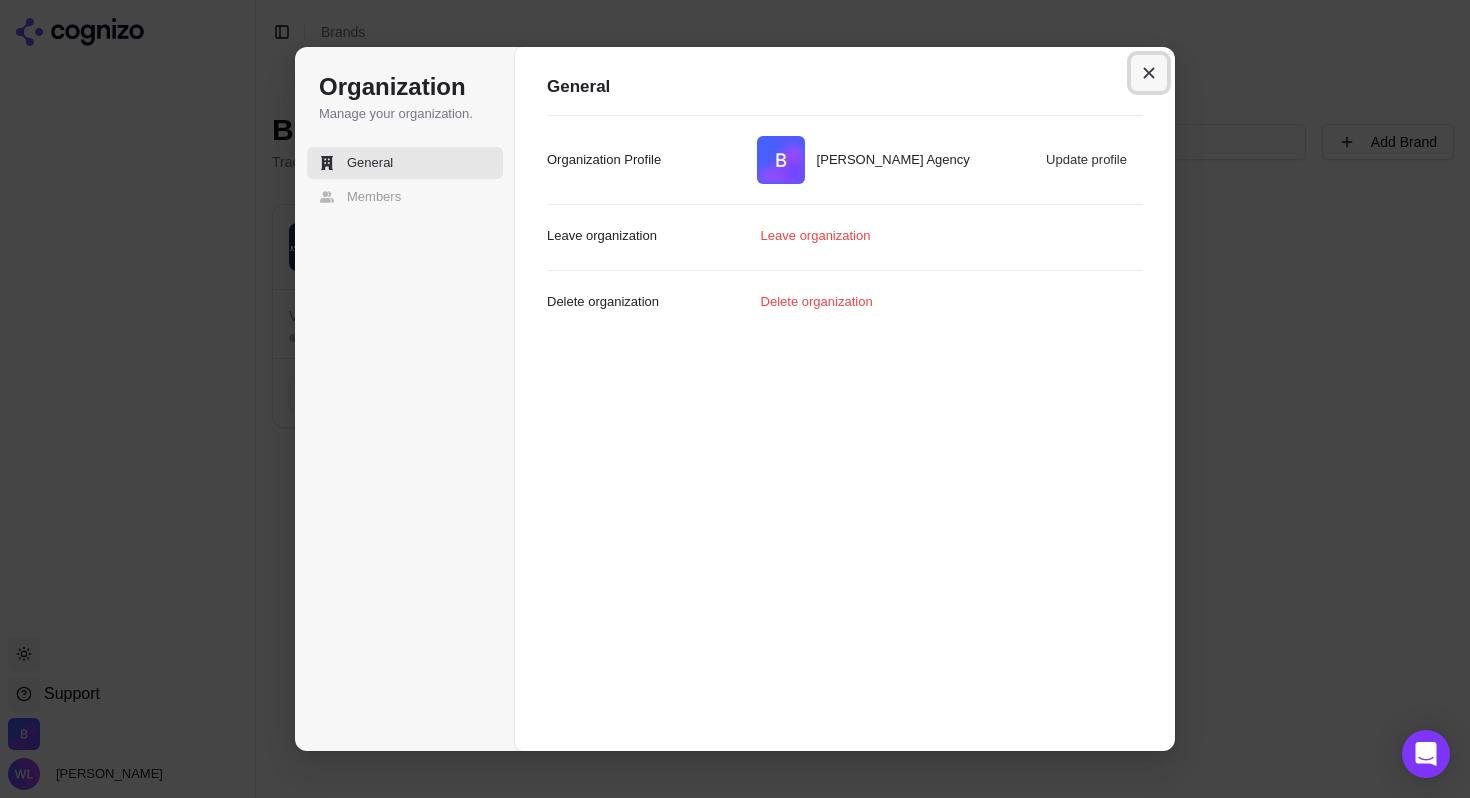 click at bounding box center [1149, 73] 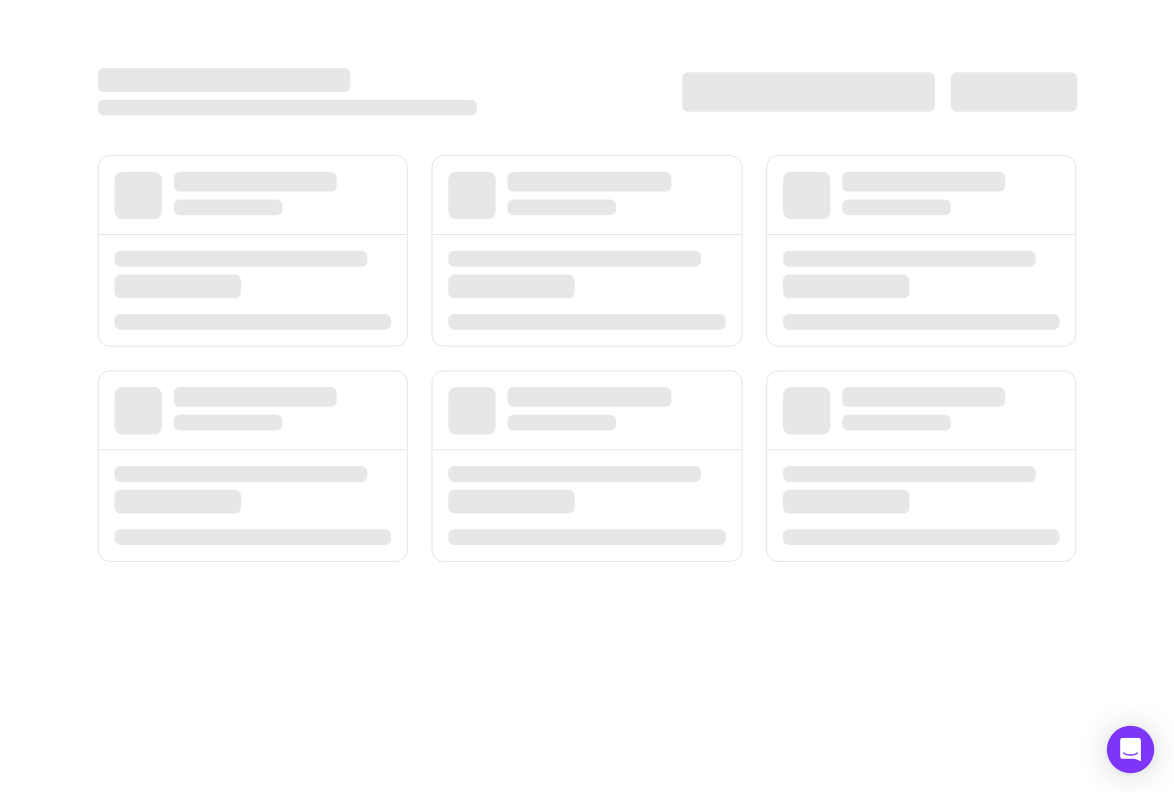 scroll, scrollTop: 0, scrollLeft: 0, axis: both 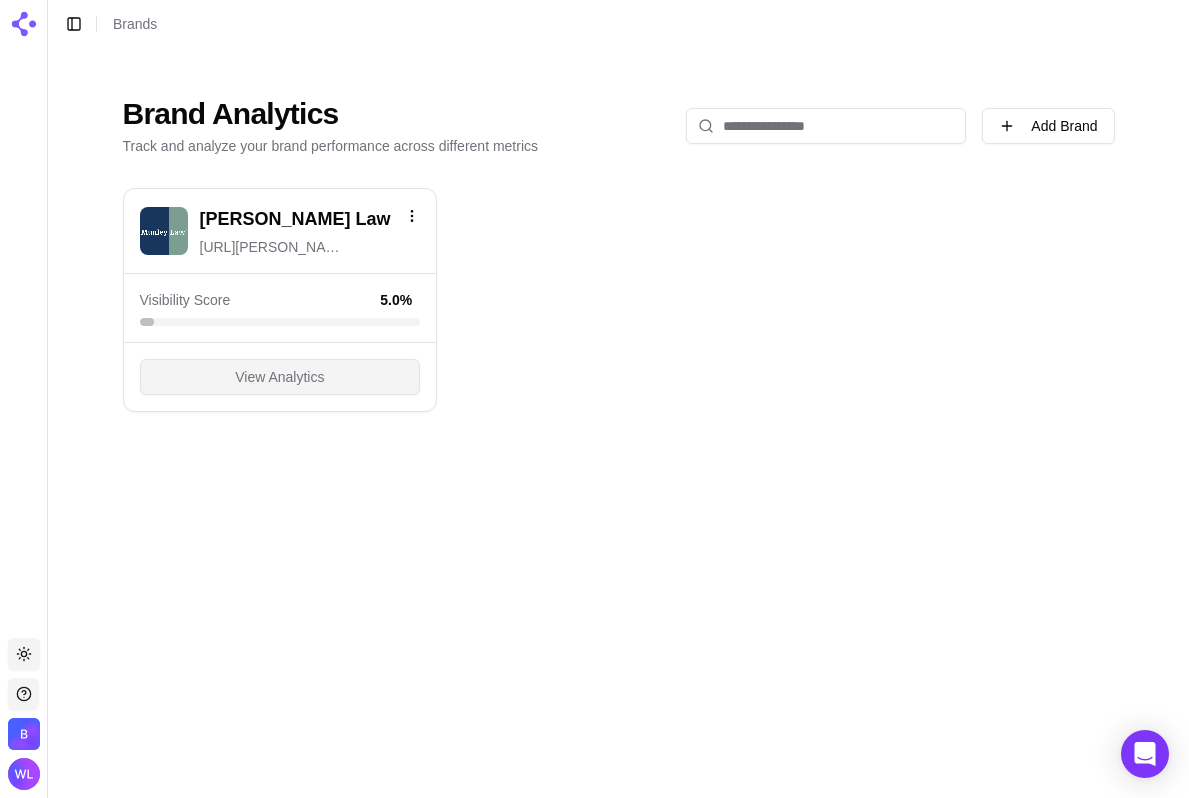click on "View Analytics" at bounding box center (279, 377) 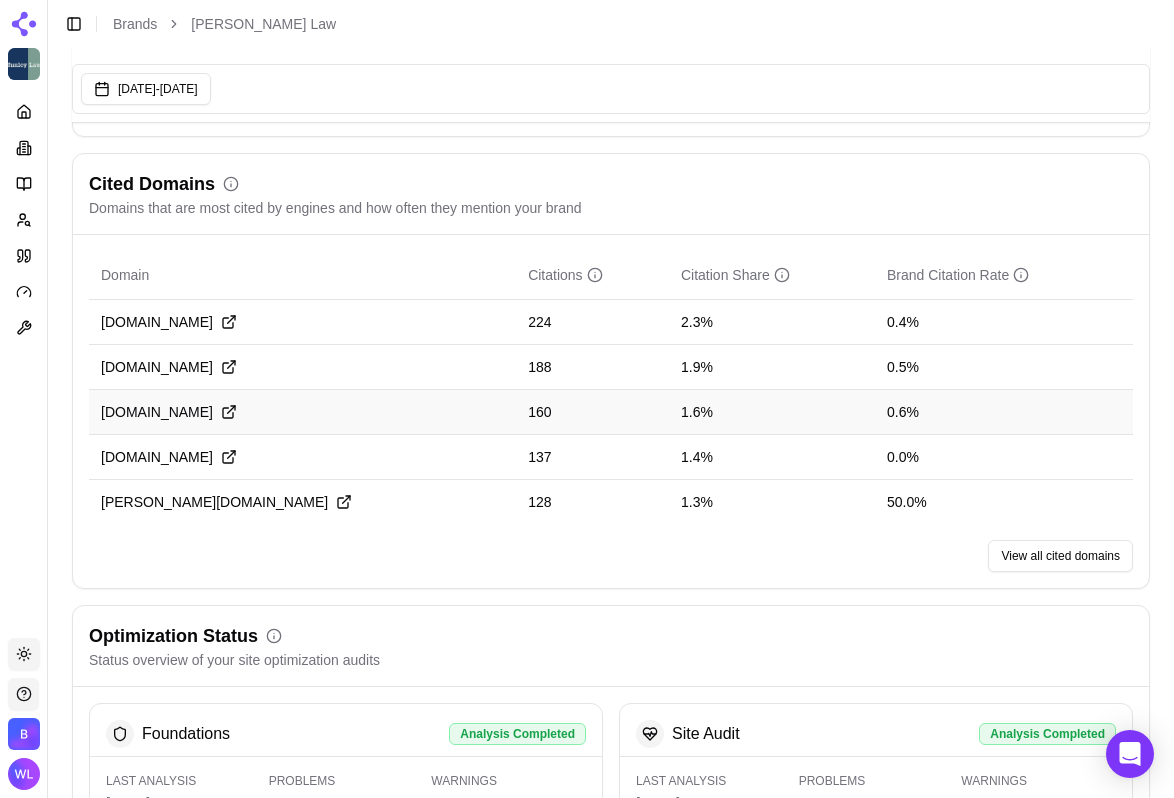 scroll, scrollTop: 1982, scrollLeft: 0, axis: vertical 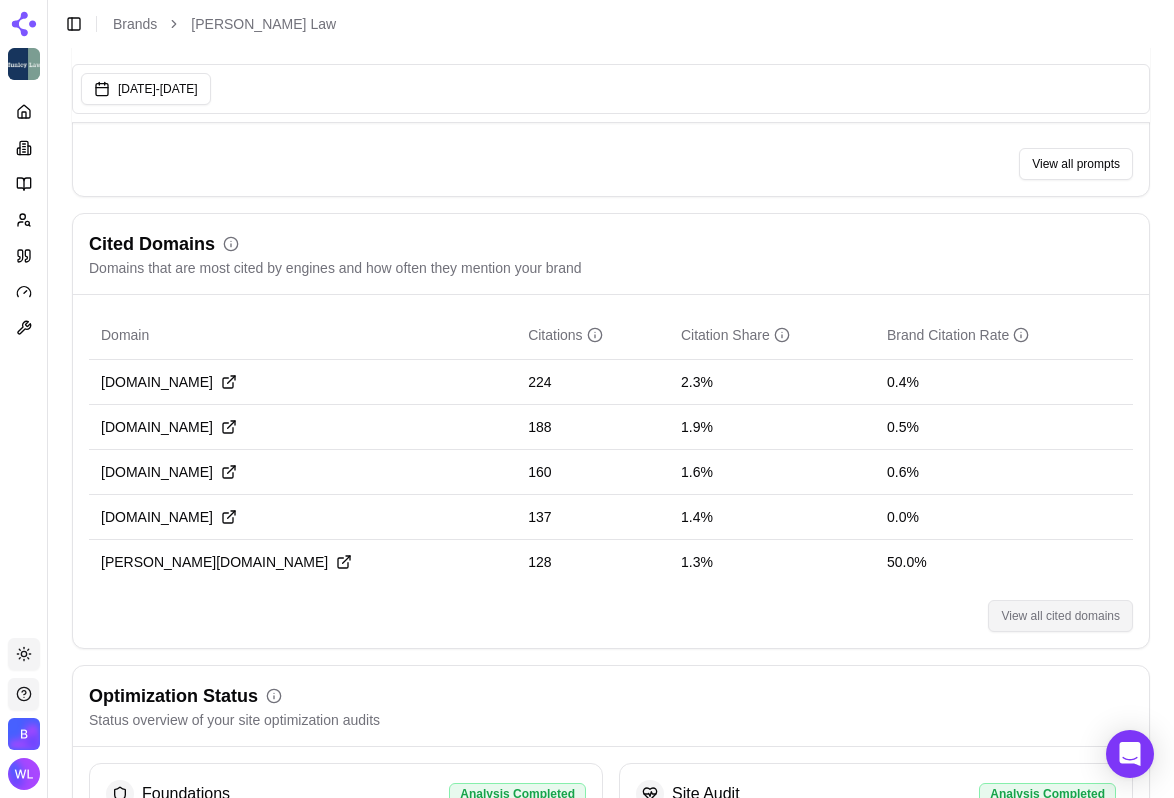 click on "View all cited domains" at bounding box center (1060, 616) 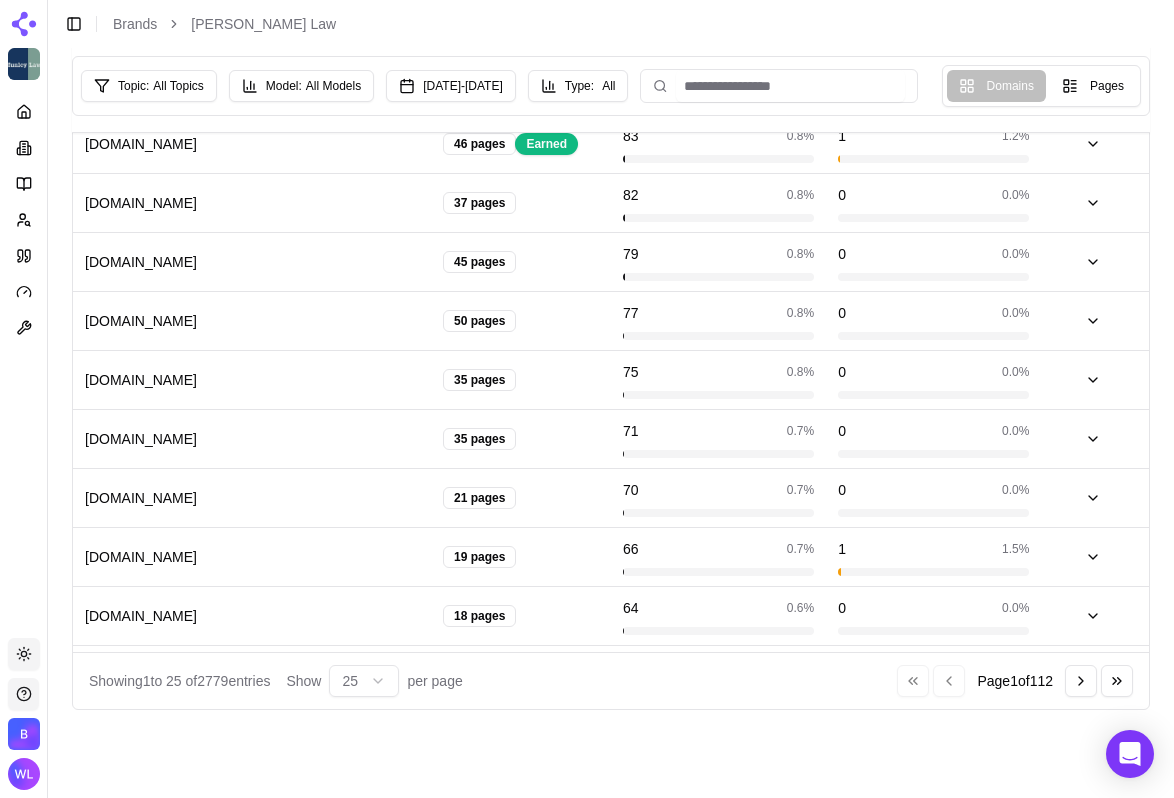 scroll, scrollTop: 0, scrollLeft: 0, axis: both 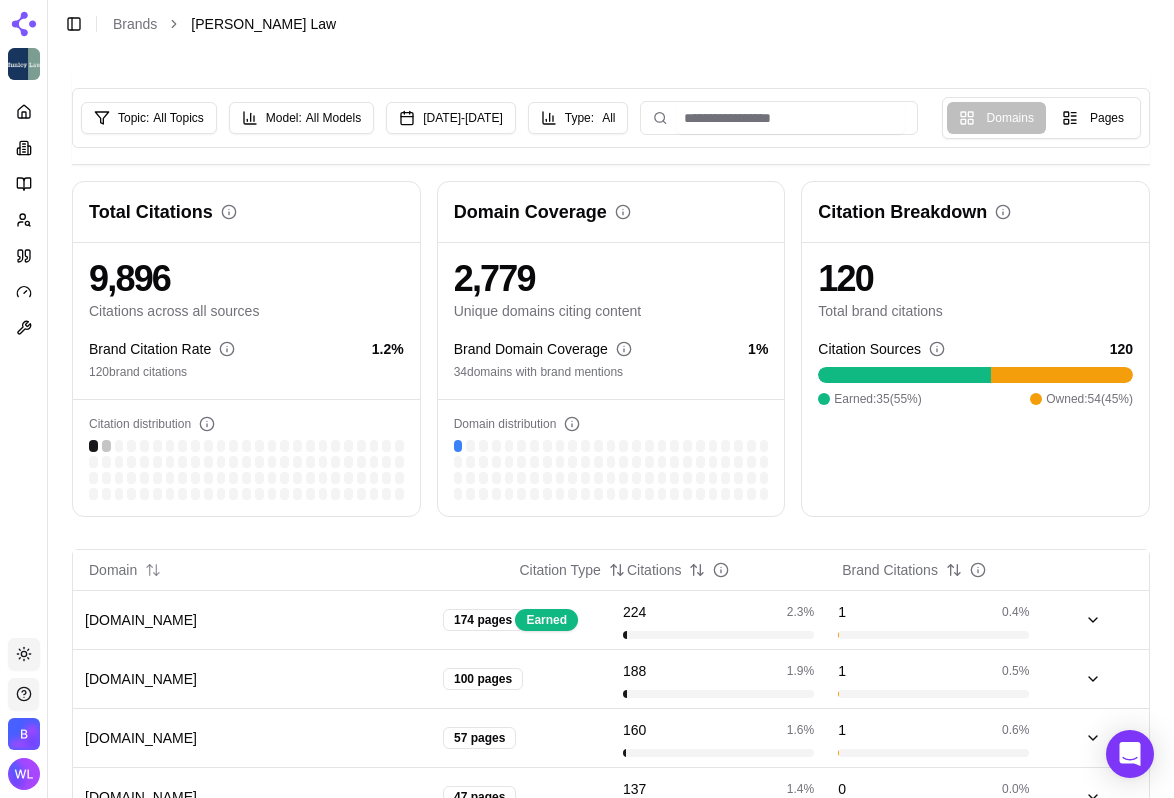 click on "[PERSON_NAME] Law" at bounding box center [263, 24] 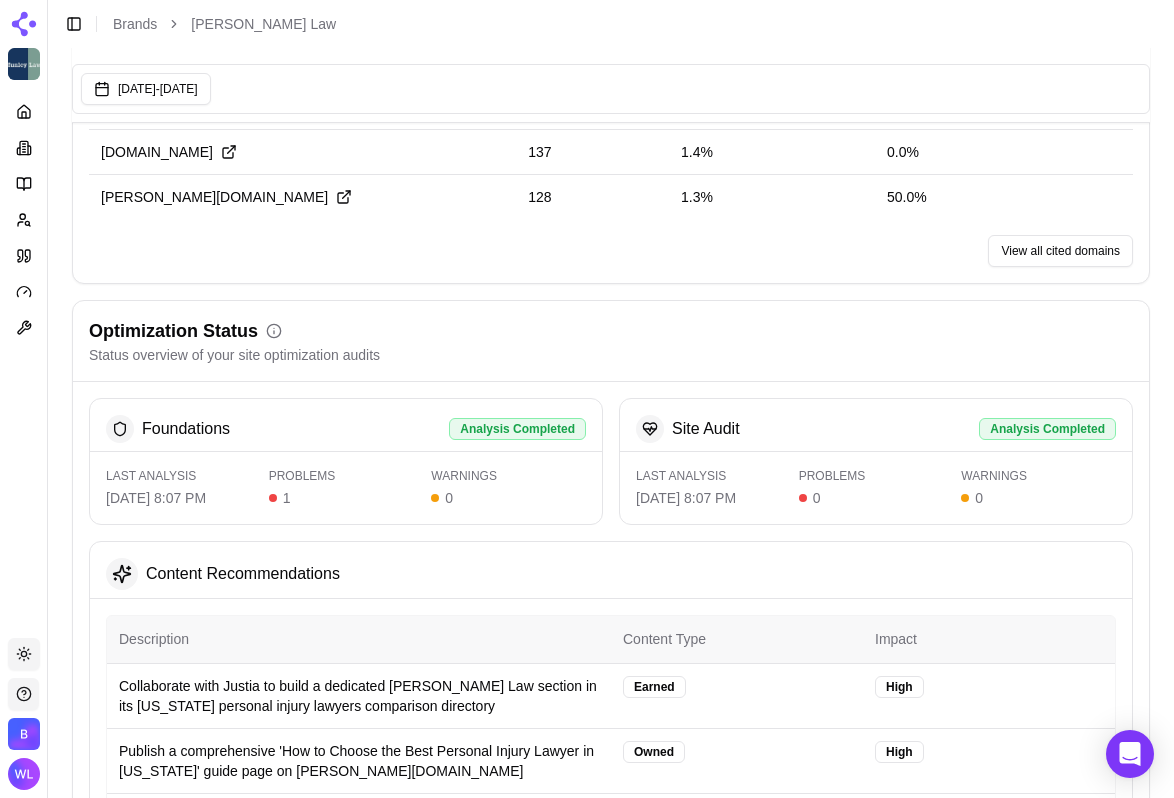 scroll, scrollTop: 2629, scrollLeft: 0, axis: vertical 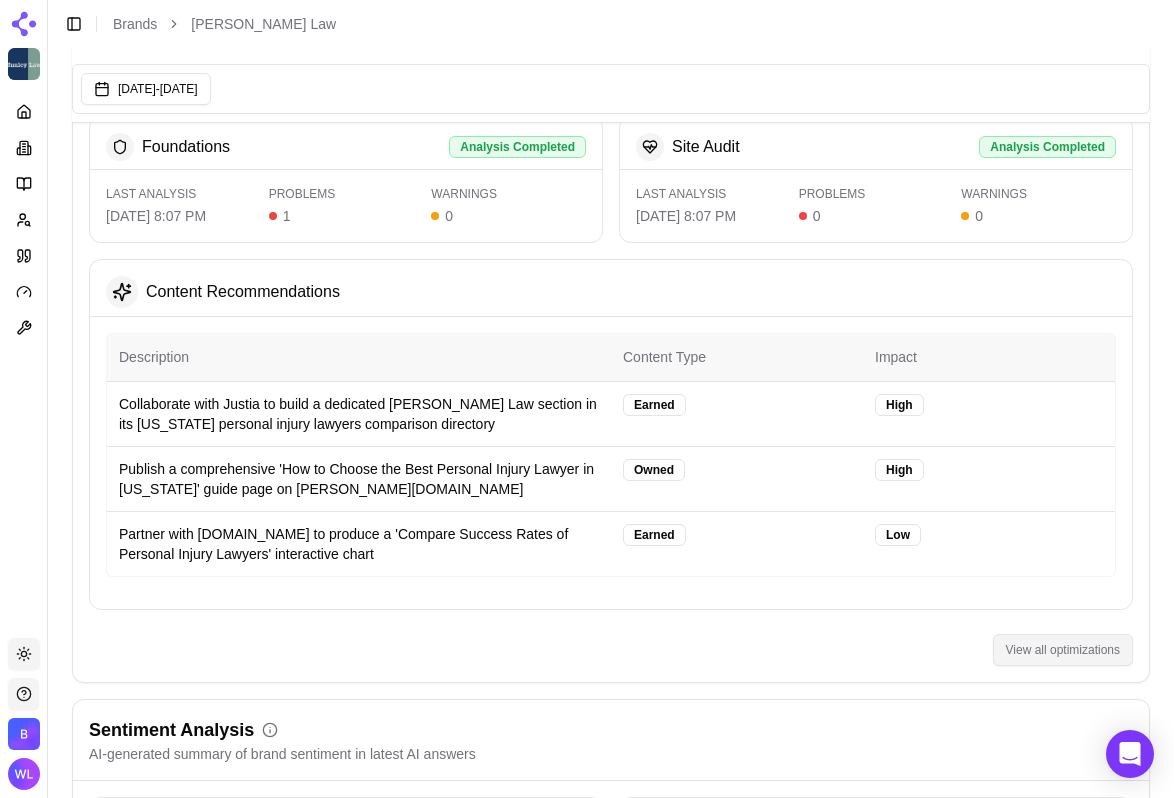 click on "Foundations Analysis Completed Last Analysis [DATE] 8:07 PM Problems 1 Warnings 0 Site Audit Analysis Completed Last Analysis [DATE] 8:07 PM Problems 0 Warnings 0 Content Recommendations Description Content Type Impact Collaborate with Justia to build a dedicated [PERSON_NAME] Law section in its [US_STATE] personal injury lawyers comparison directory Earned High Publish a comprehensive 'How to Choose the Best Personal Injury Lawyer in [US_STATE]' guide page on [PERSON_NAME][DOMAIN_NAME] Owned High Partner with [DOMAIN_NAME] to produce a 'Compare Success Rates of Personal Injury Lawyers' interactive chart Earned Low View all optimizations" at bounding box center [611, 391] 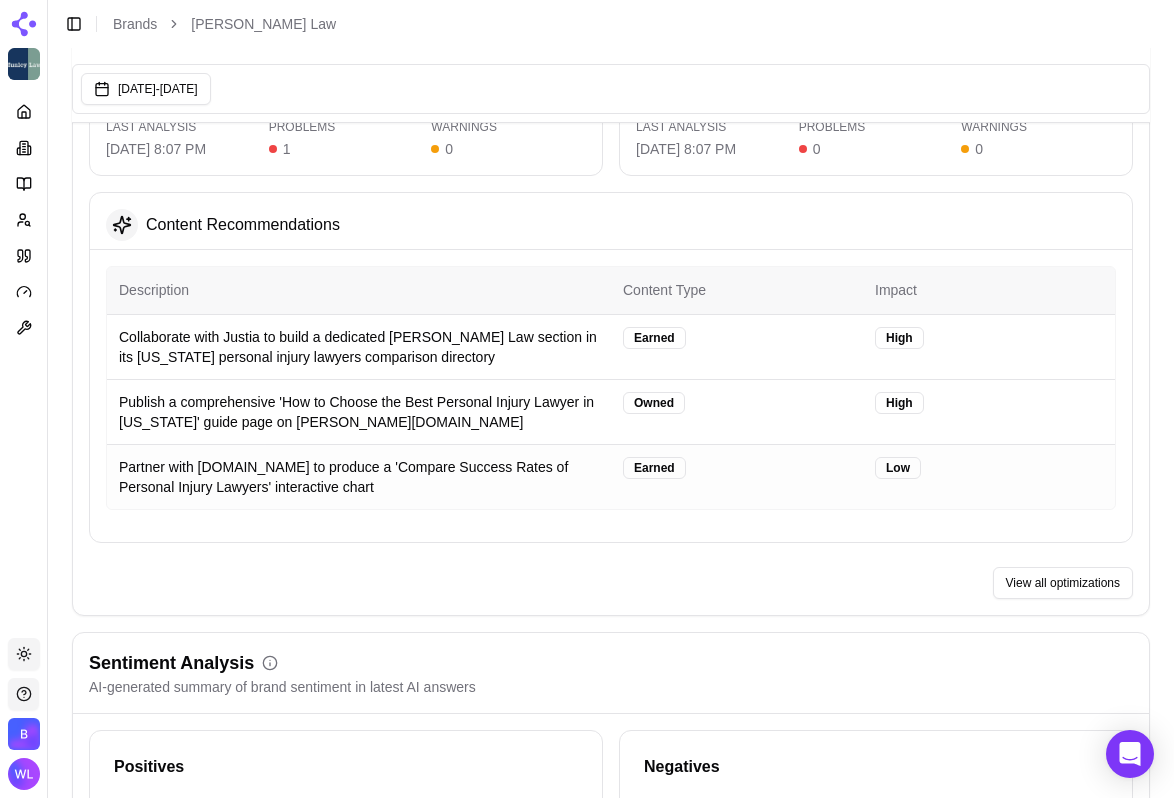 scroll, scrollTop: 2890, scrollLeft: 0, axis: vertical 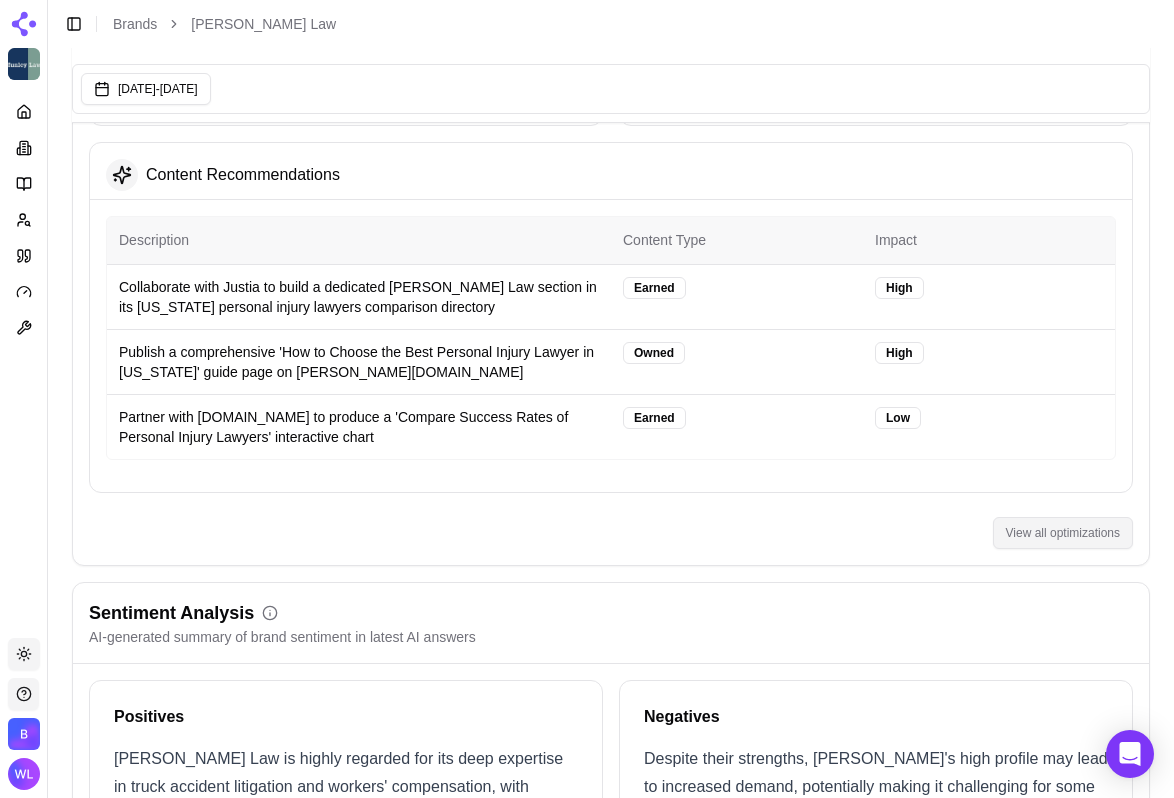 click on "View all optimizations" at bounding box center (1063, 533) 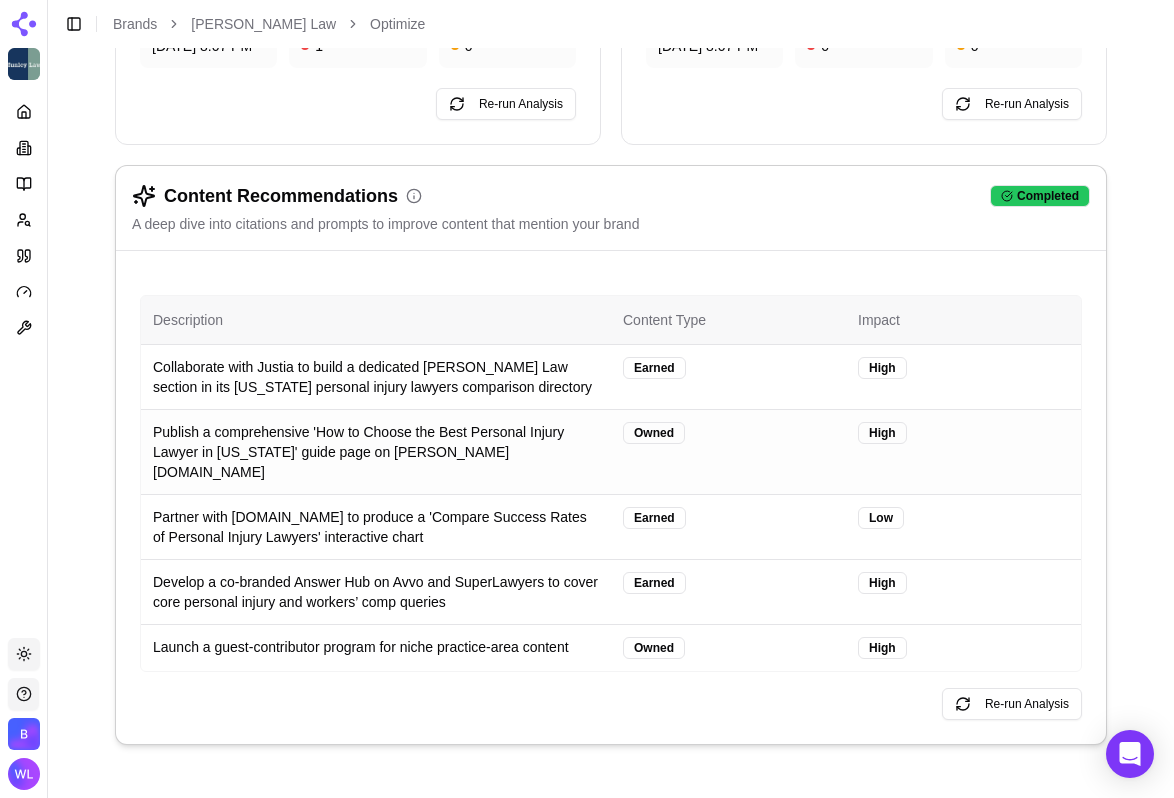 scroll, scrollTop: 230, scrollLeft: 0, axis: vertical 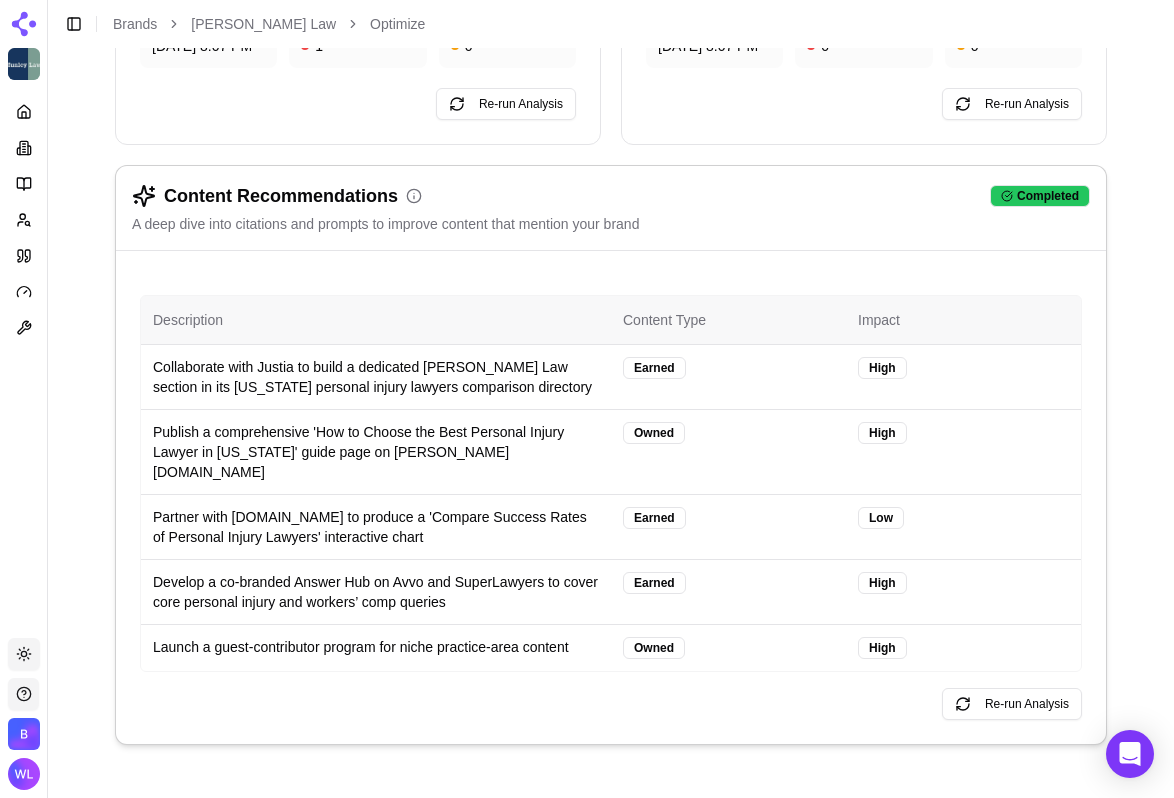 click on "Content Recommendations" at bounding box center (277, 196) 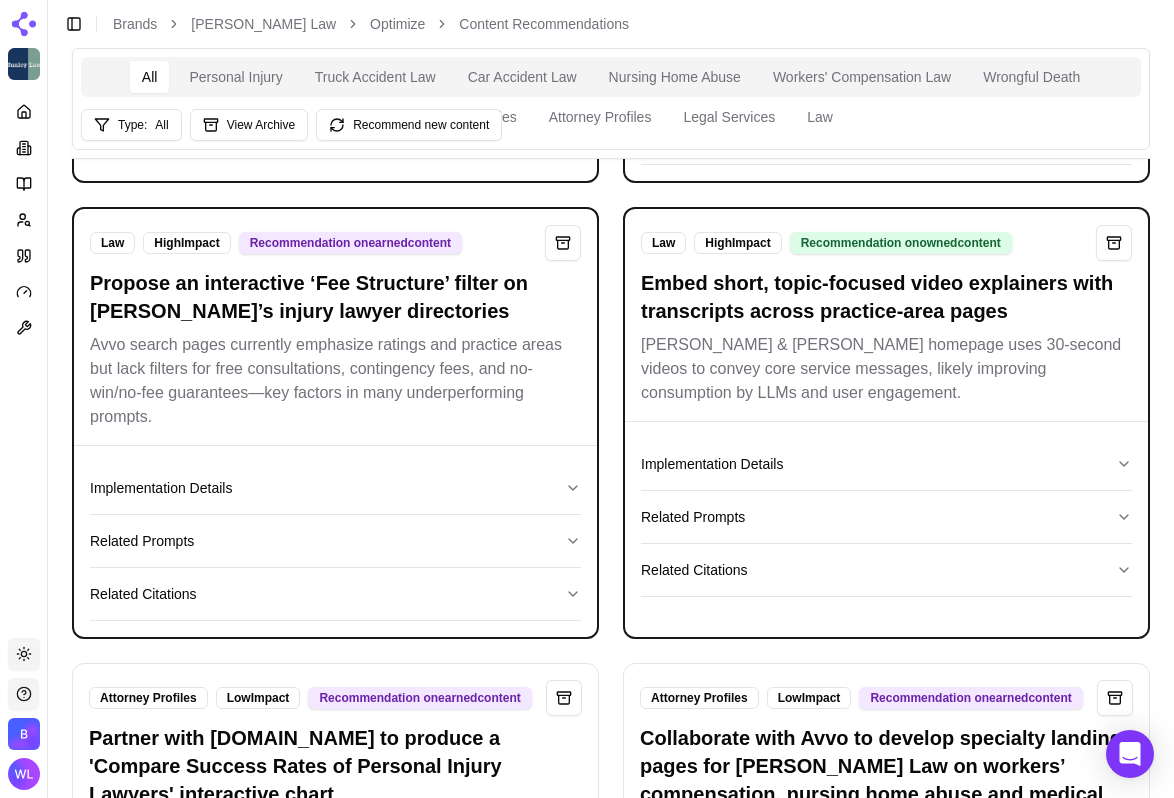 scroll, scrollTop: 6207, scrollLeft: 0, axis: vertical 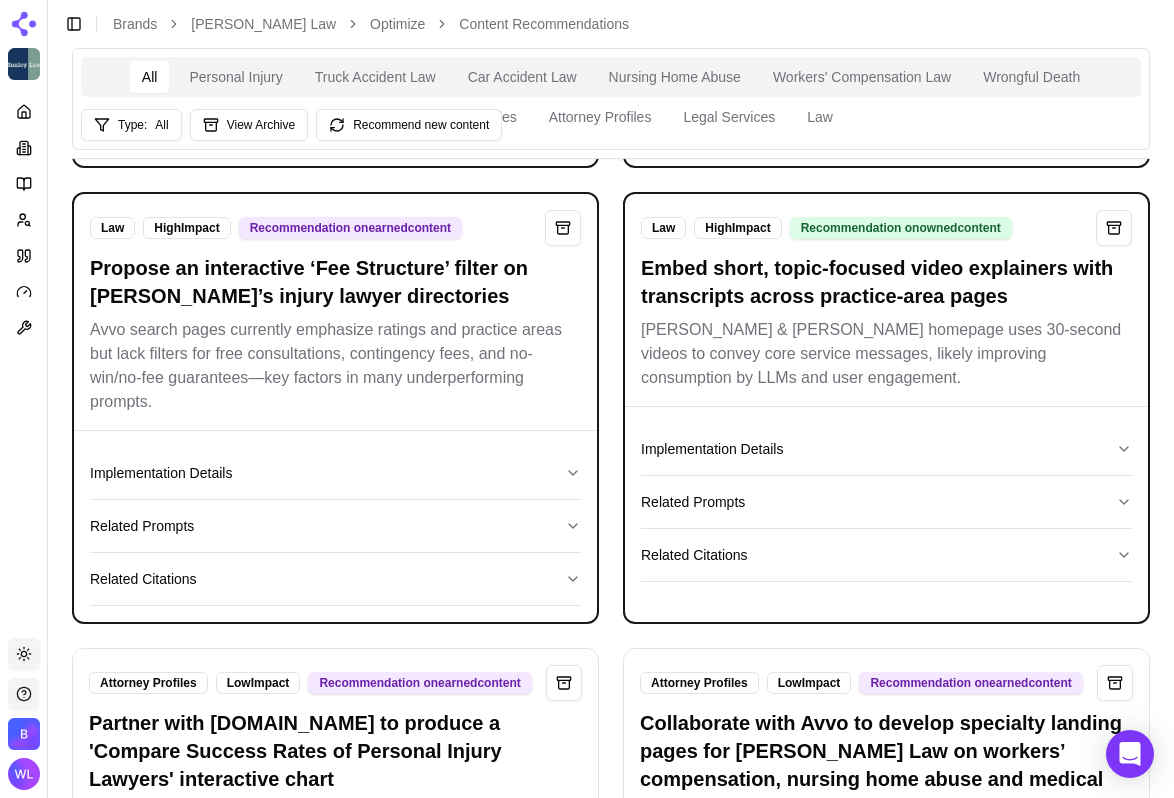click on "[PERSON_NAME] & [PERSON_NAME] homepage uses 30-second videos to convey core service messages, likely improving consumption by LLMs and user engagement." at bounding box center (886, 354) 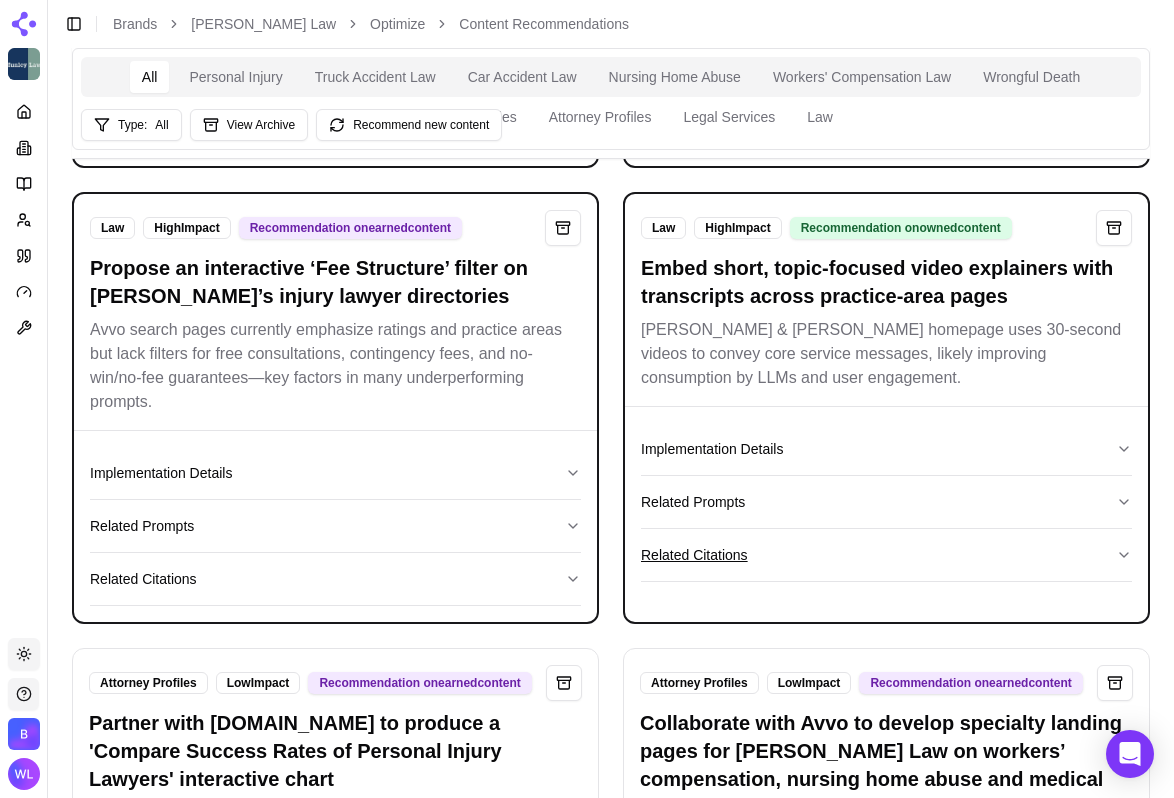 click on "Related Citations" at bounding box center (886, 555) 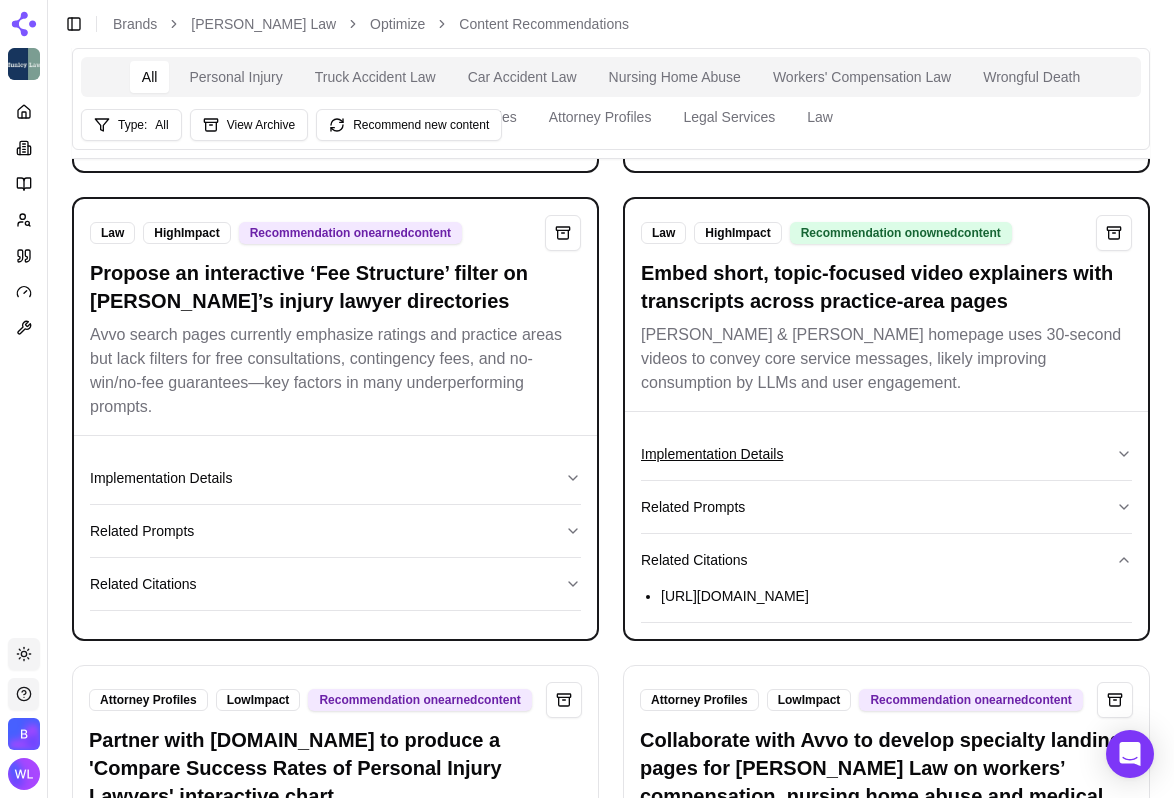 scroll, scrollTop: 6200, scrollLeft: 0, axis: vertical 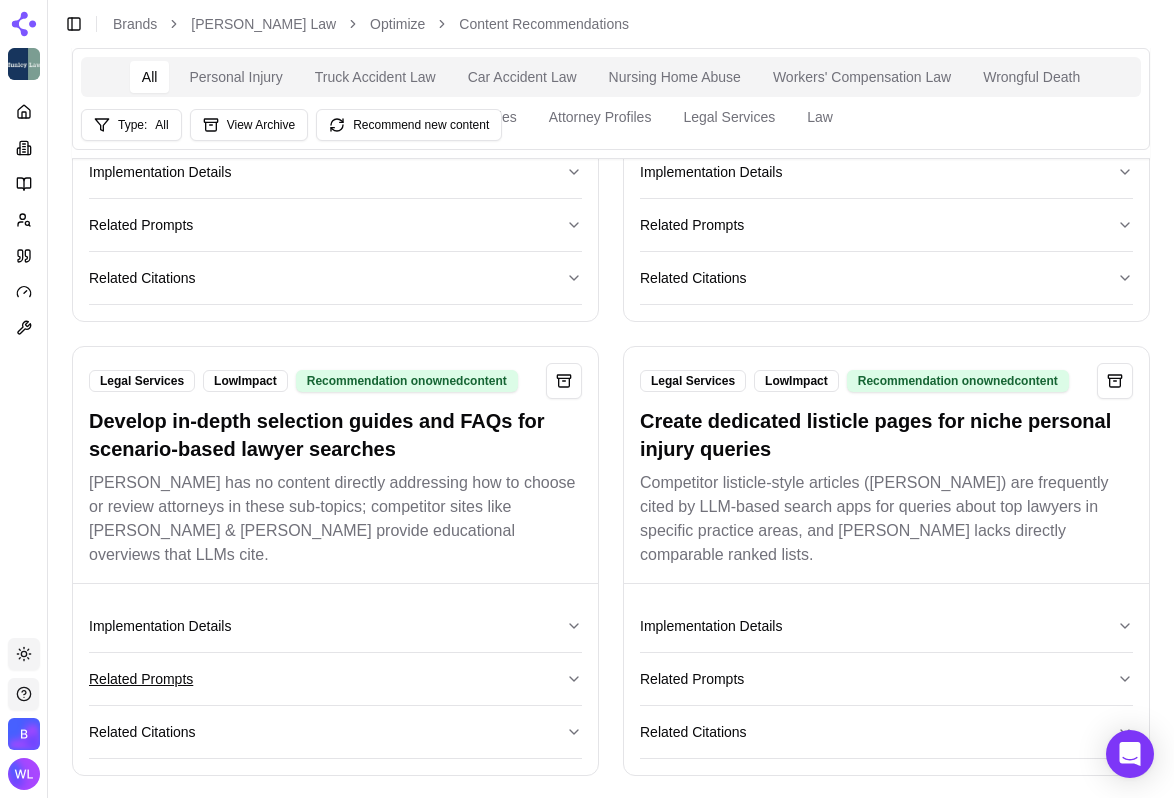 click on "Related Prompts" at bounding box center (335, 679) 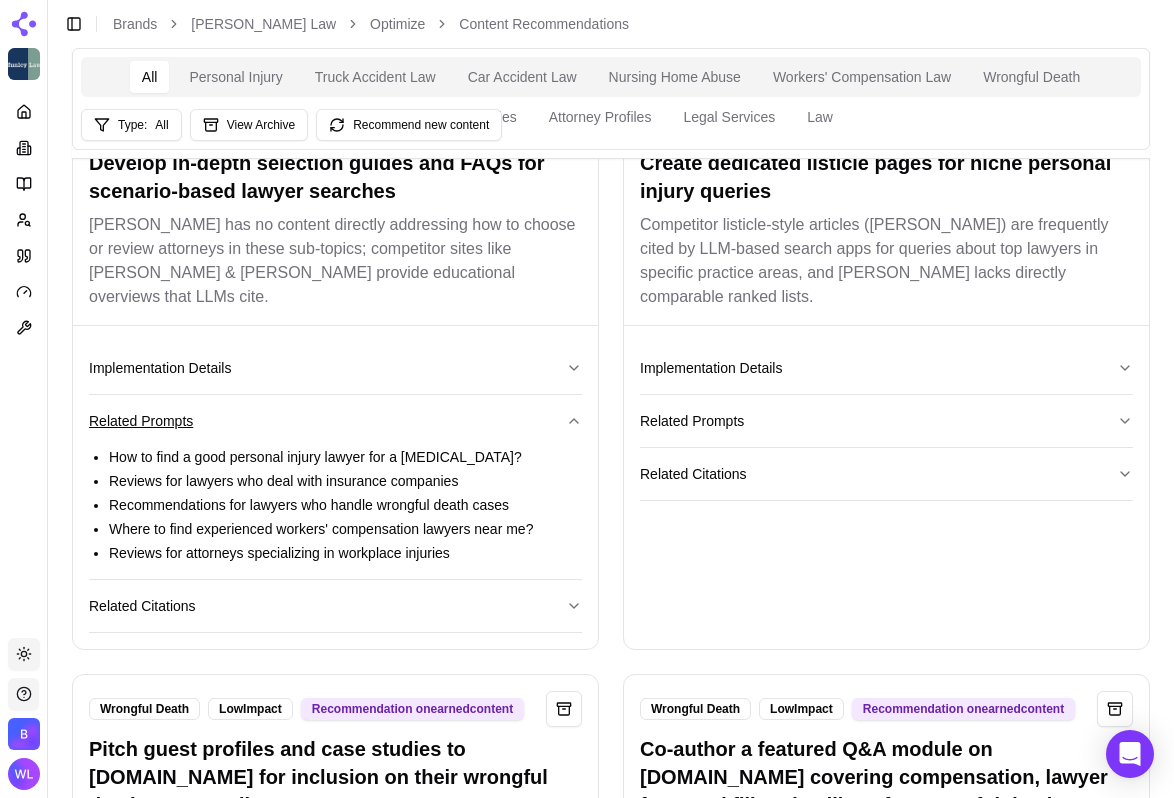 scroll, scrollTop: 9576, scrollLeft: 0, axis: vertical 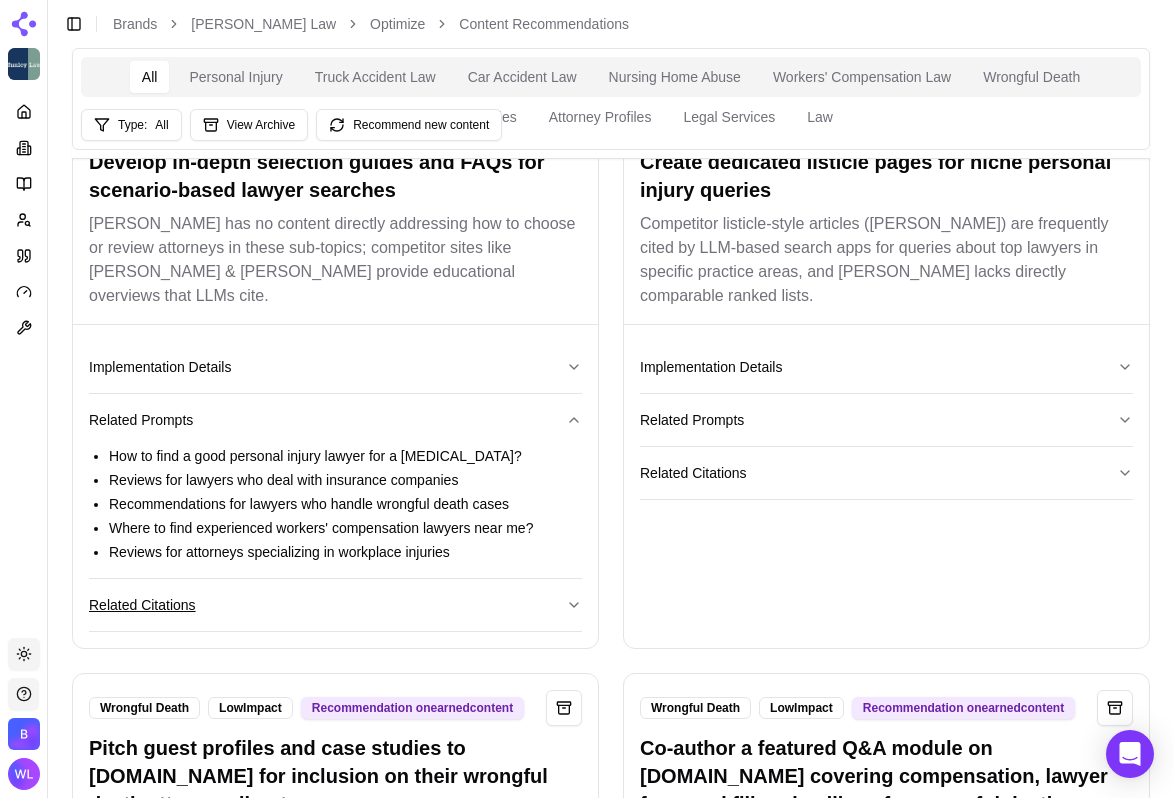 click on "Related Citations" at bounding box center (335, 605) 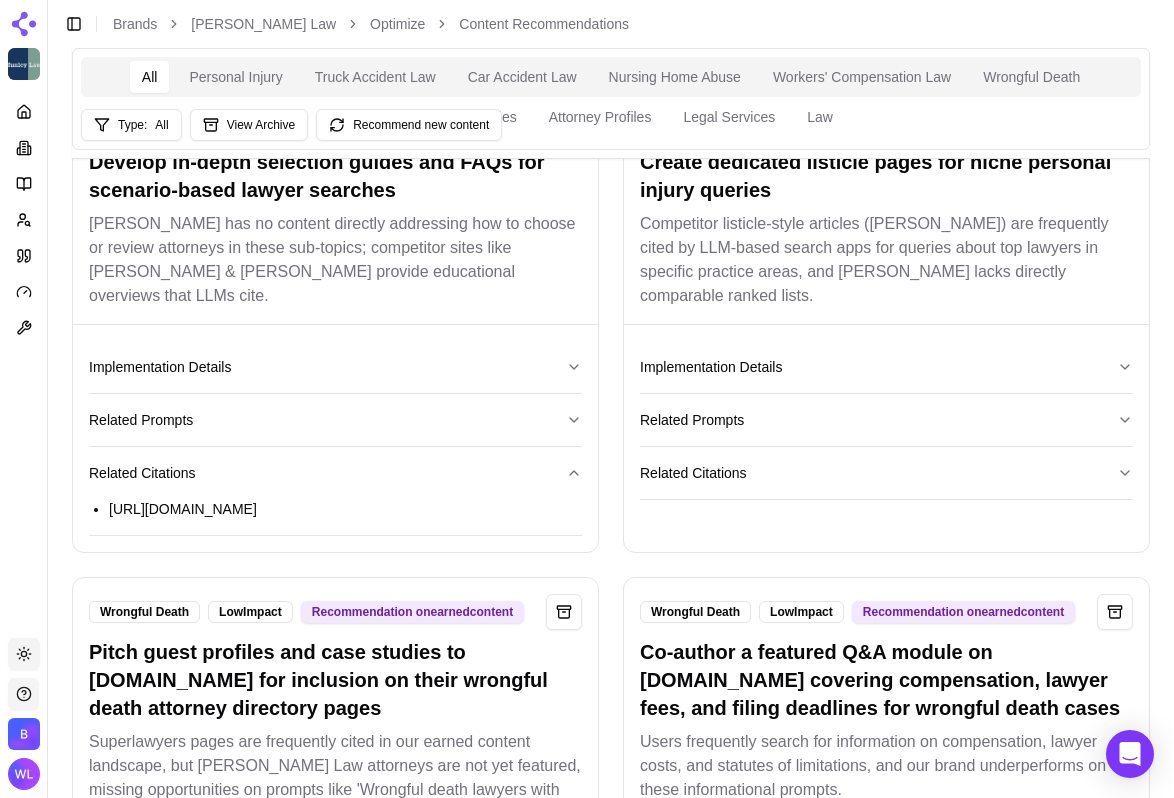 click on "[URL][DOMAIN_NAME]" at bounding box center (345, 509) 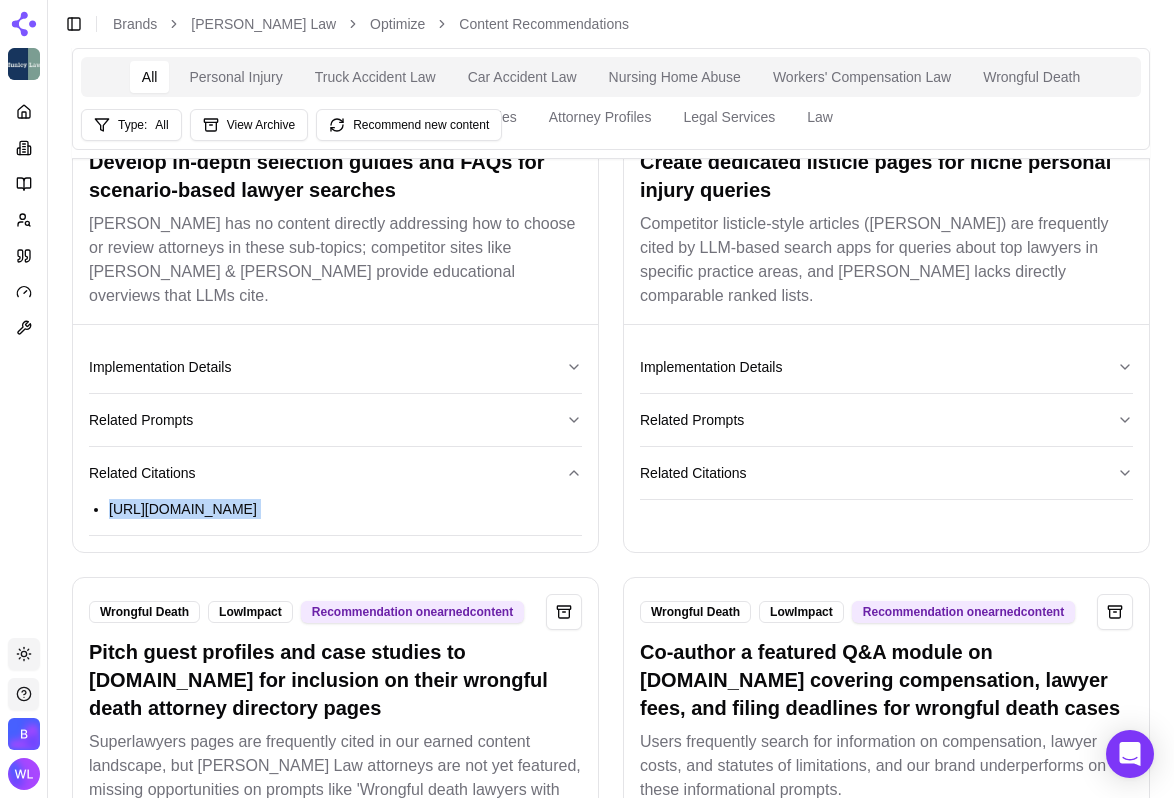 click on "[URL][DOMAIN_NAME]" at bounding box center [345, 509] 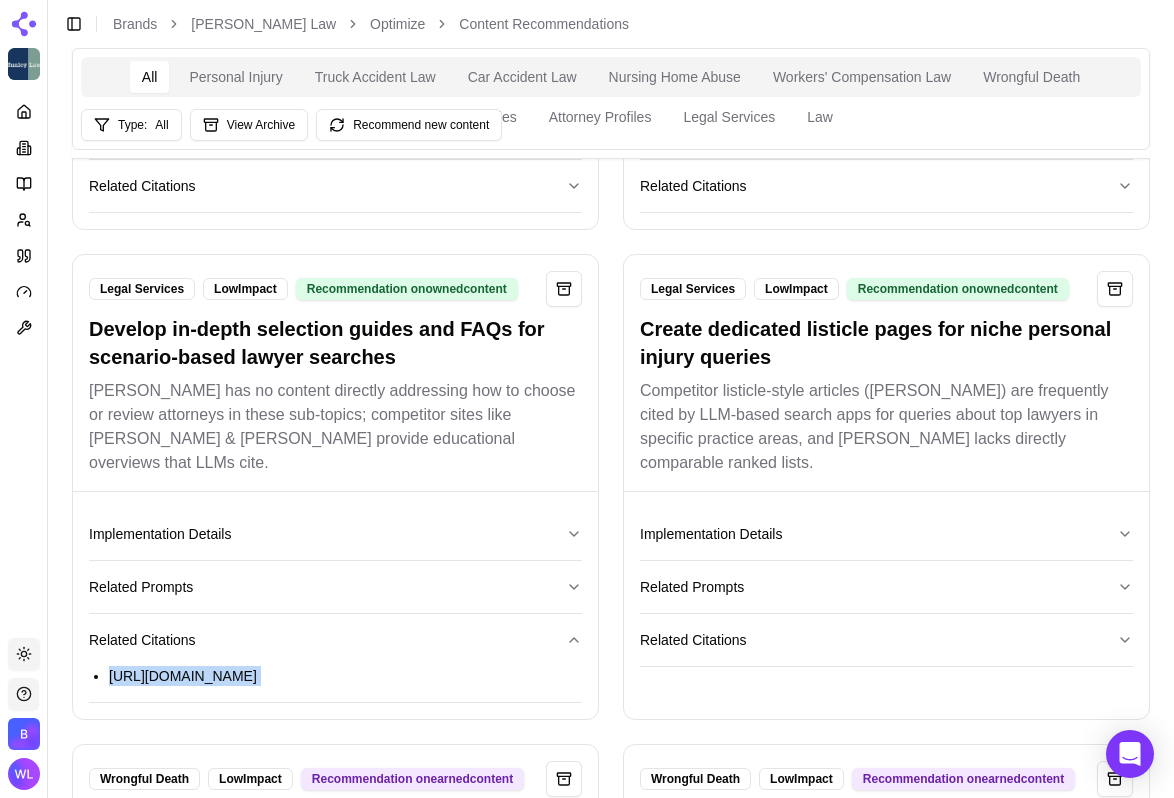 scroll, scrollTop: 9403, scrollLeft: 0, axis: vertical 